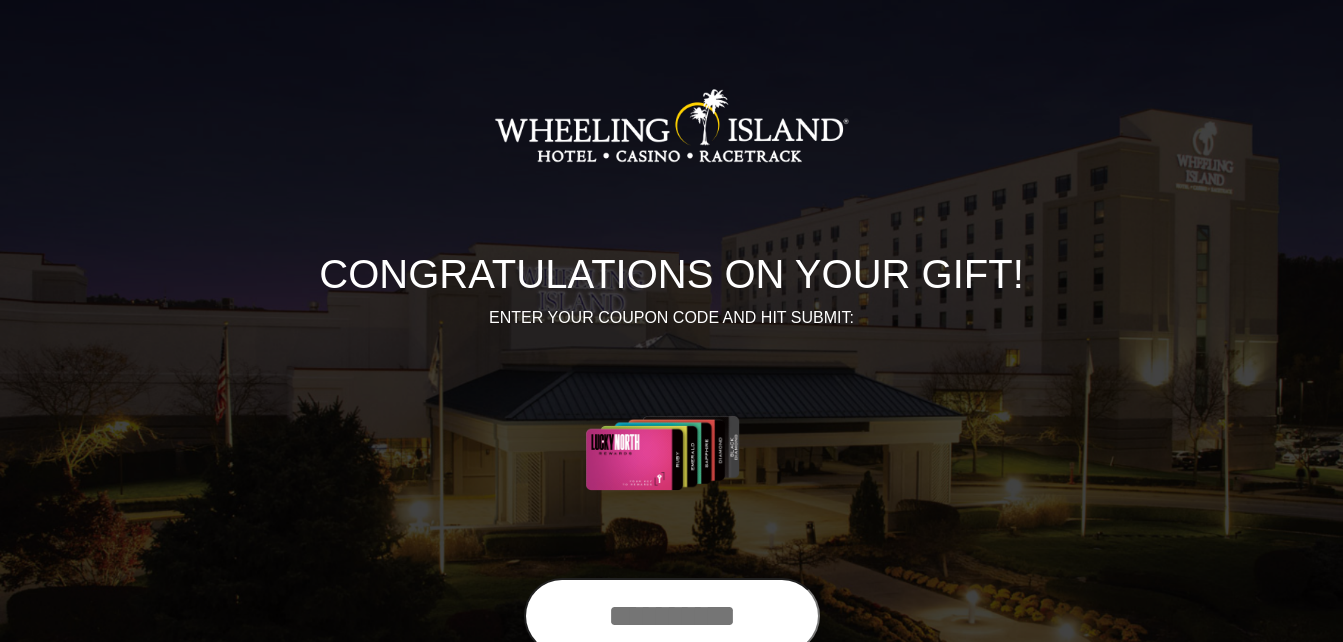 scroll, scrollTop: 0, scrollLeft: 0, axis: both 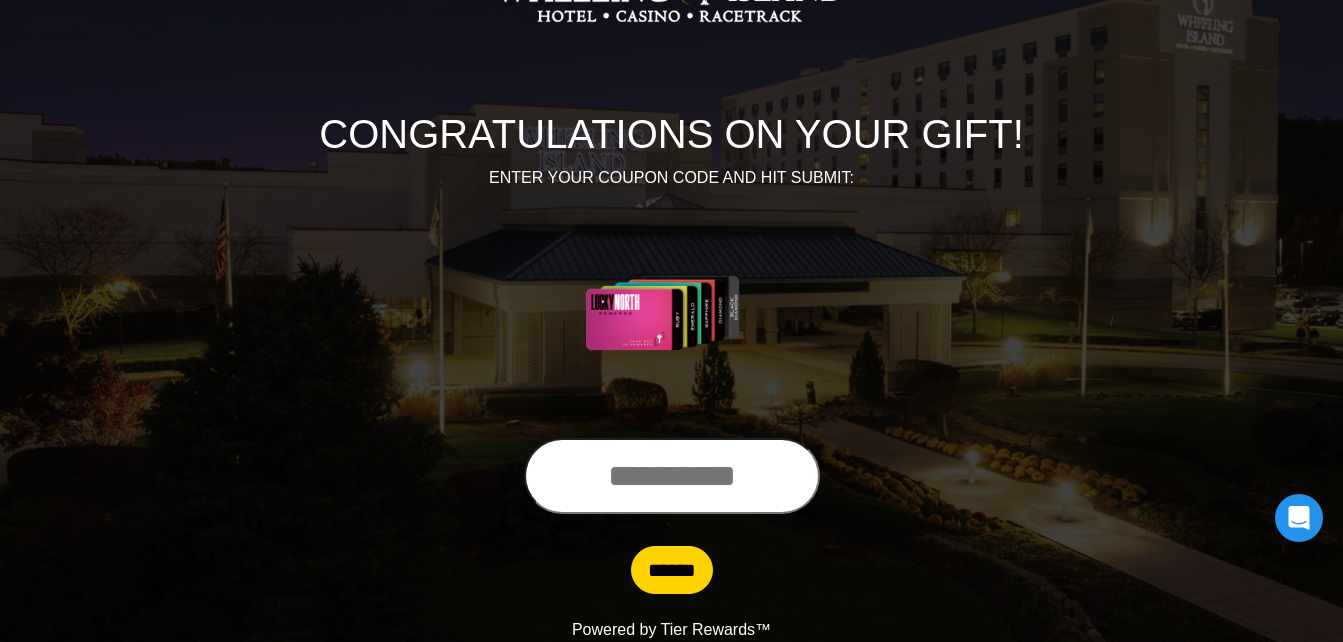 click at bounding box center [672, 476] 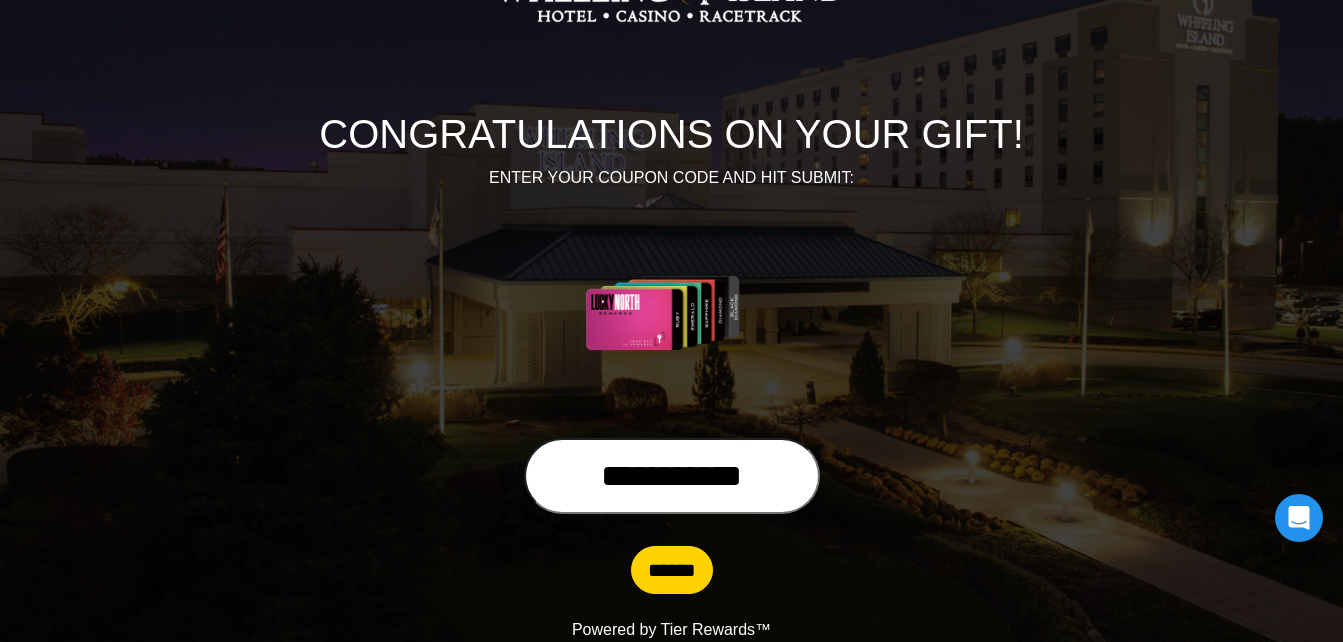 type on "**********" 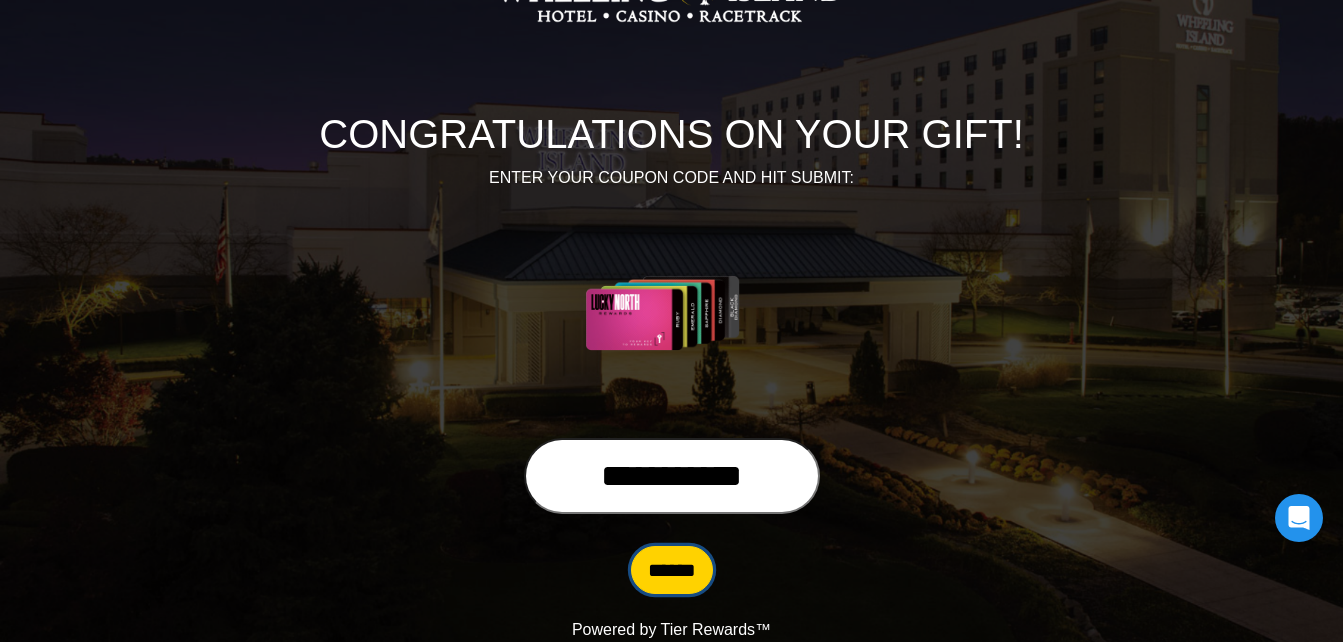 click on "******" at bounding box center [672, 570] 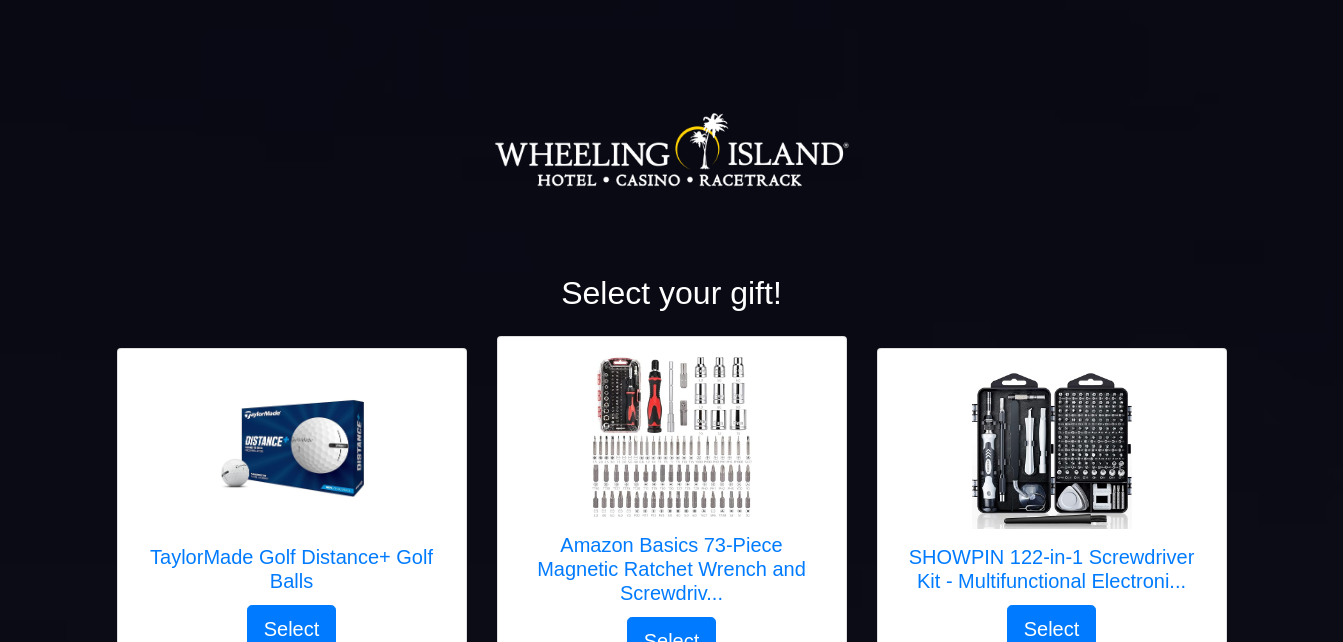 scroll, scrollTop: 0, scrollLeft: 0, axis: both 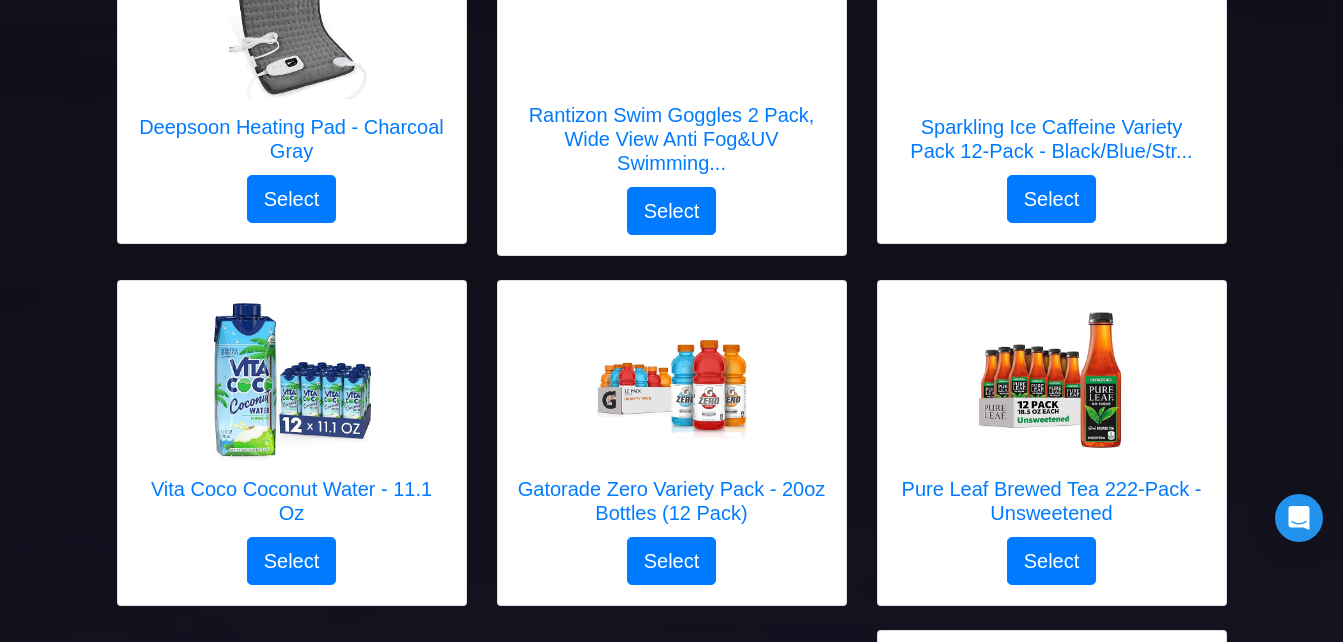 click on "Select your gift!
TaylorMade Golf Distance+ Golf Balls
Select
X
TaylorMade Golf Distance+ Golf Balls
Select" at bounding box center (671, 1910) 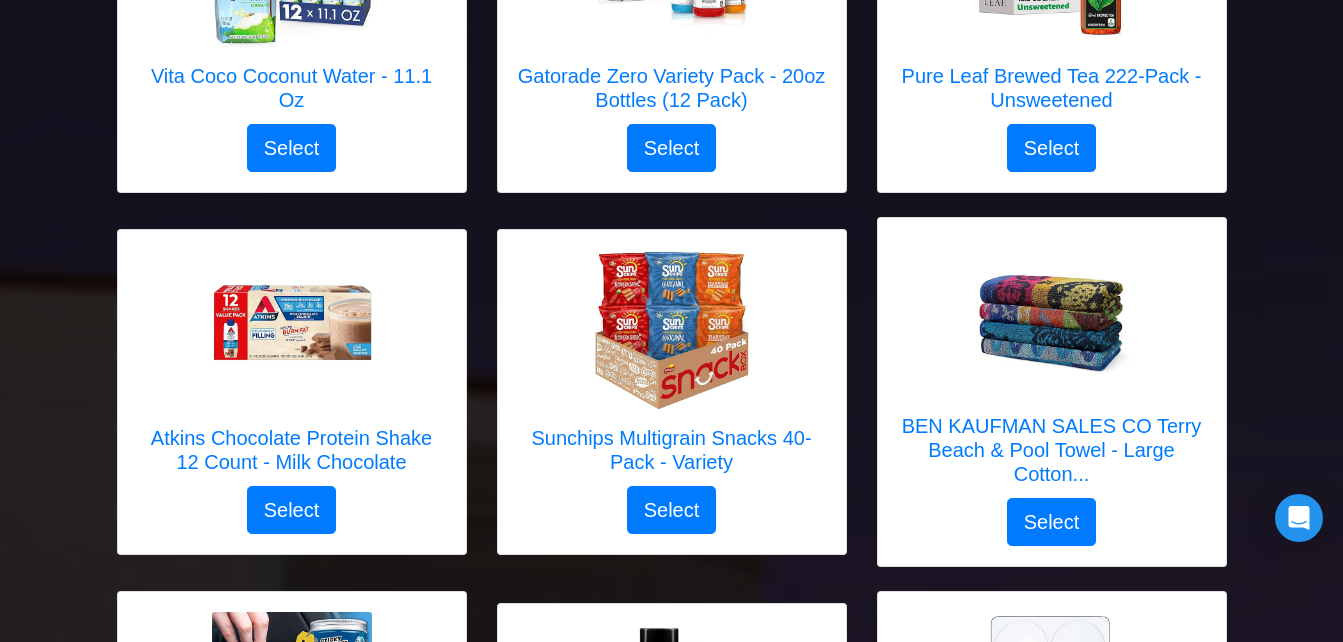scroll, scrollTop: 2021, scrollLeft: 0, axis: vertical 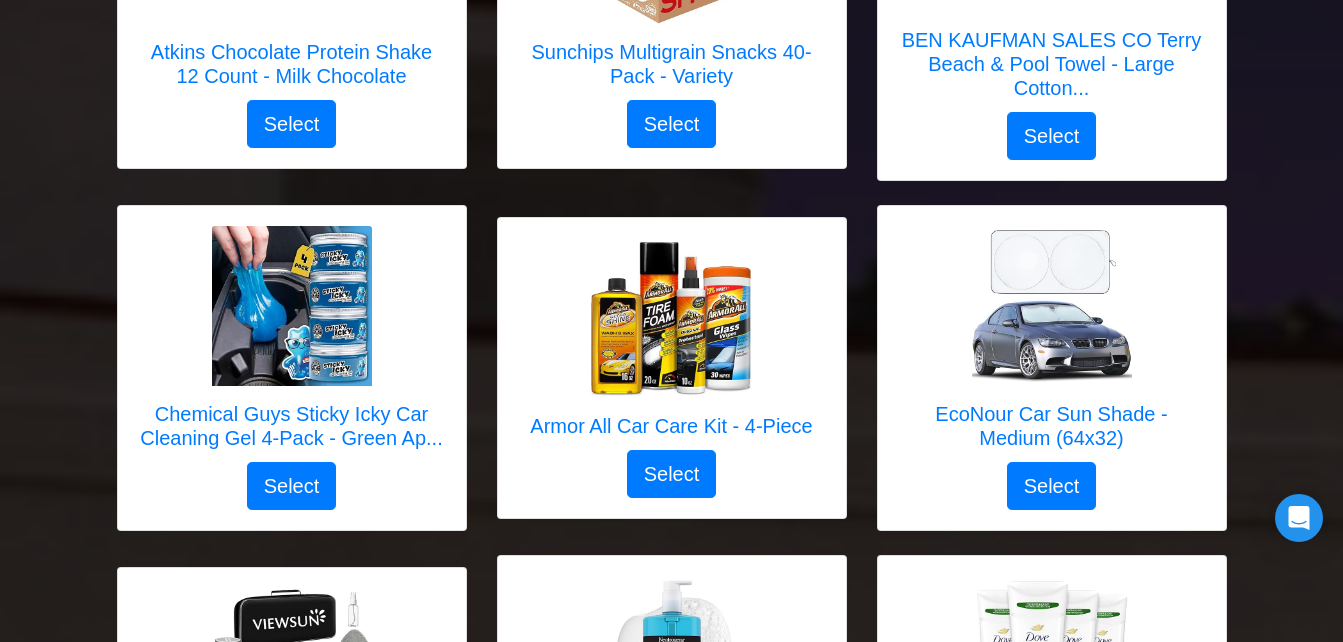 click on "Select your gift!
TaylorMade Golf Distance+ Golf Balls
Select
X
TaylorMade Golf Distance+ Golf Balls
Select" at bounding box center [671, 1111] 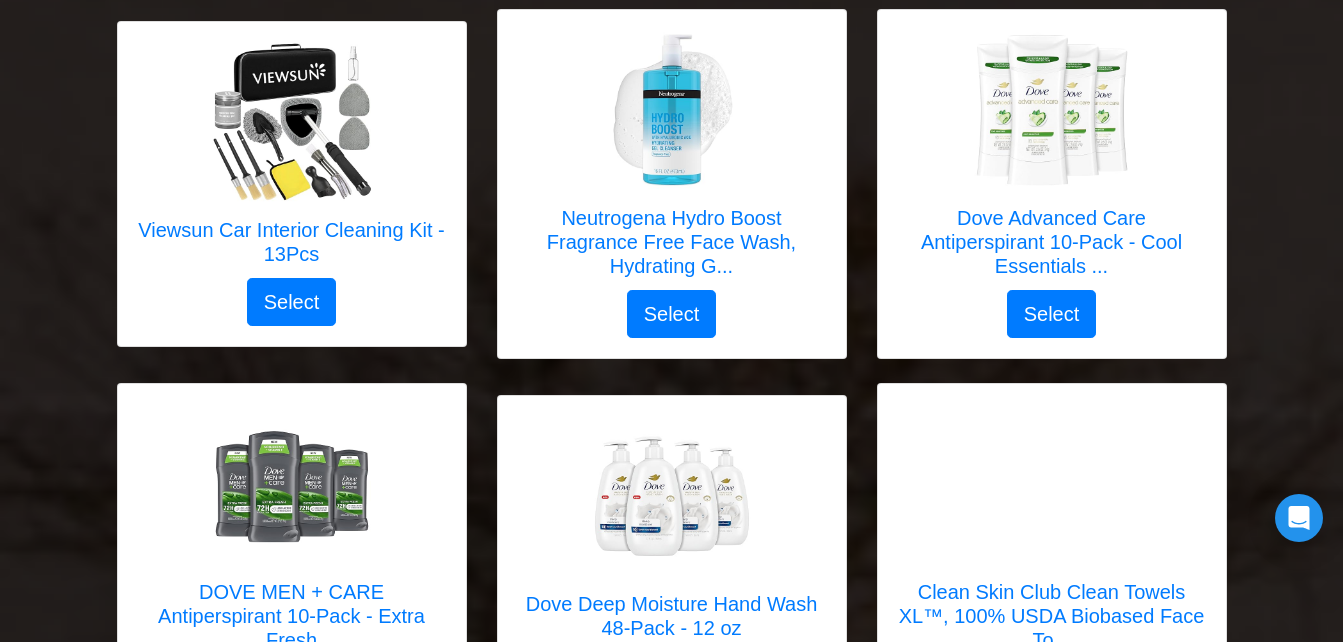 scroll, scrollTop: 3033, scrollLeft: 0, axis: vertical 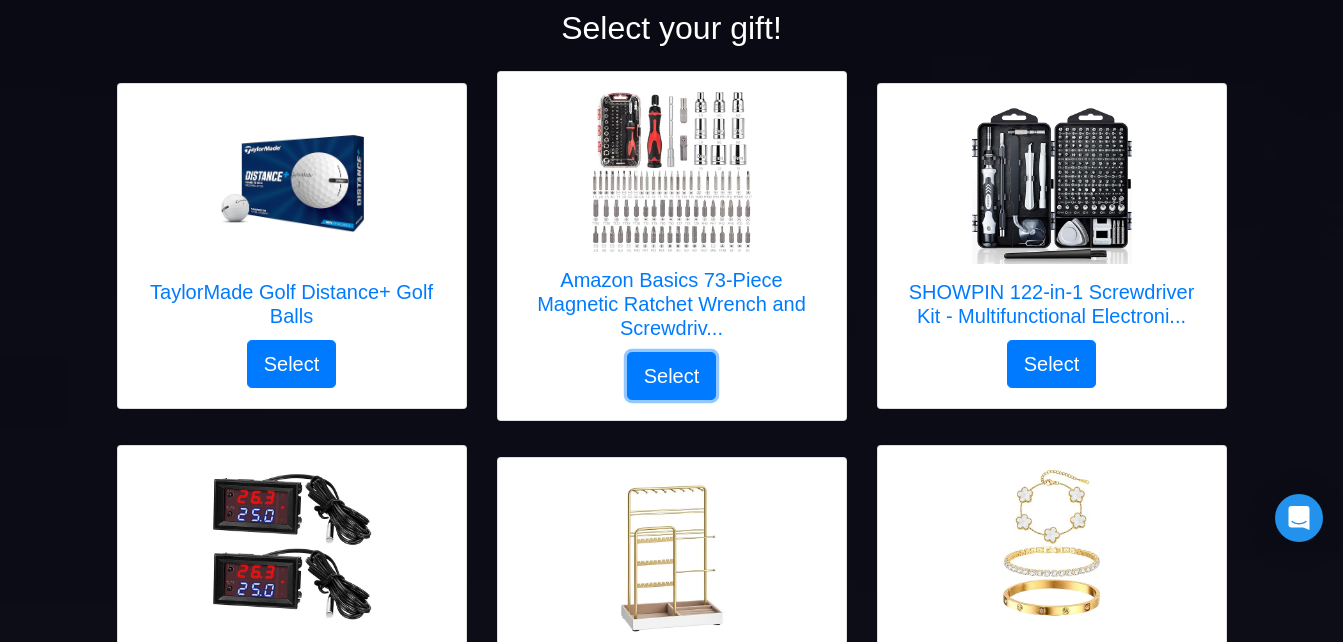 click on "Select" at bounding box center (292, 364) 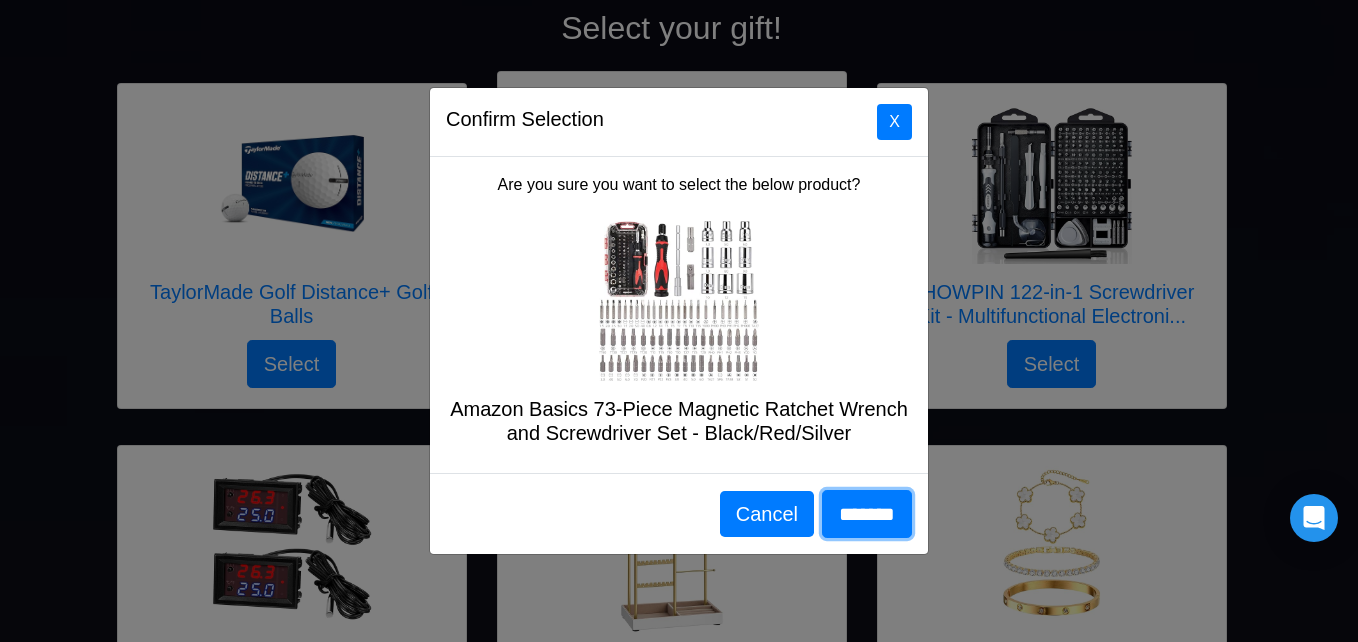 click on "*******" at bounding box center [867, 514] 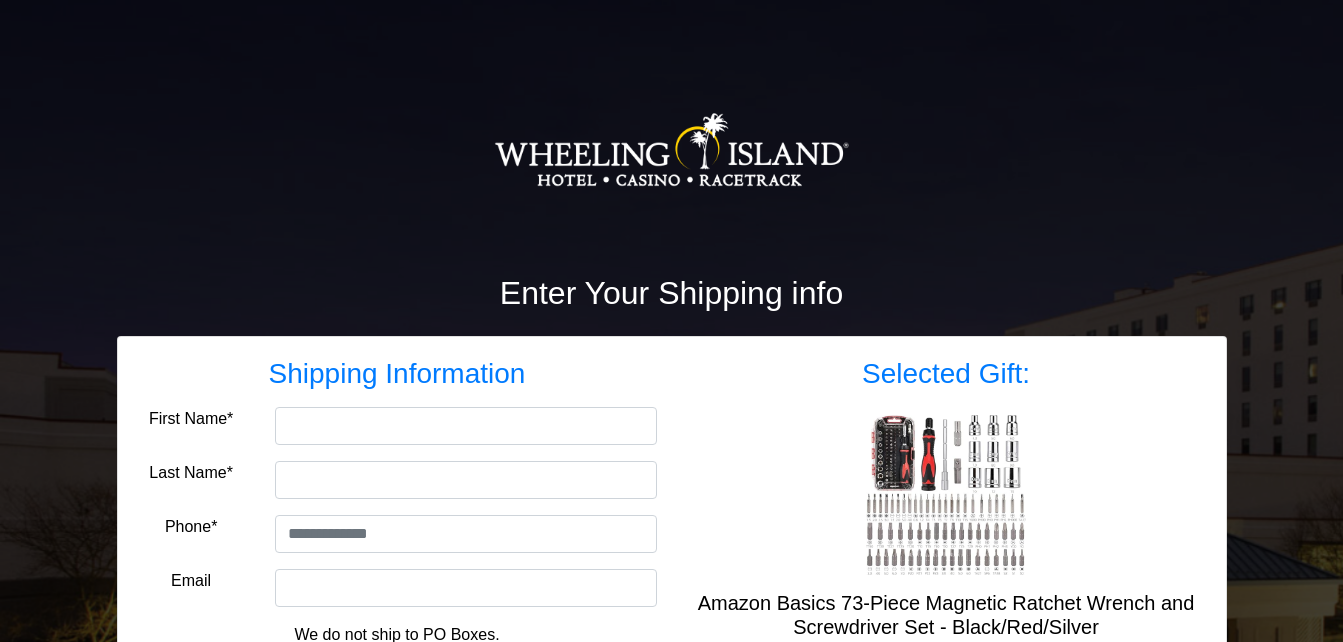 scroll, scrollTop: 0, scrollLeft: 0, axis: both 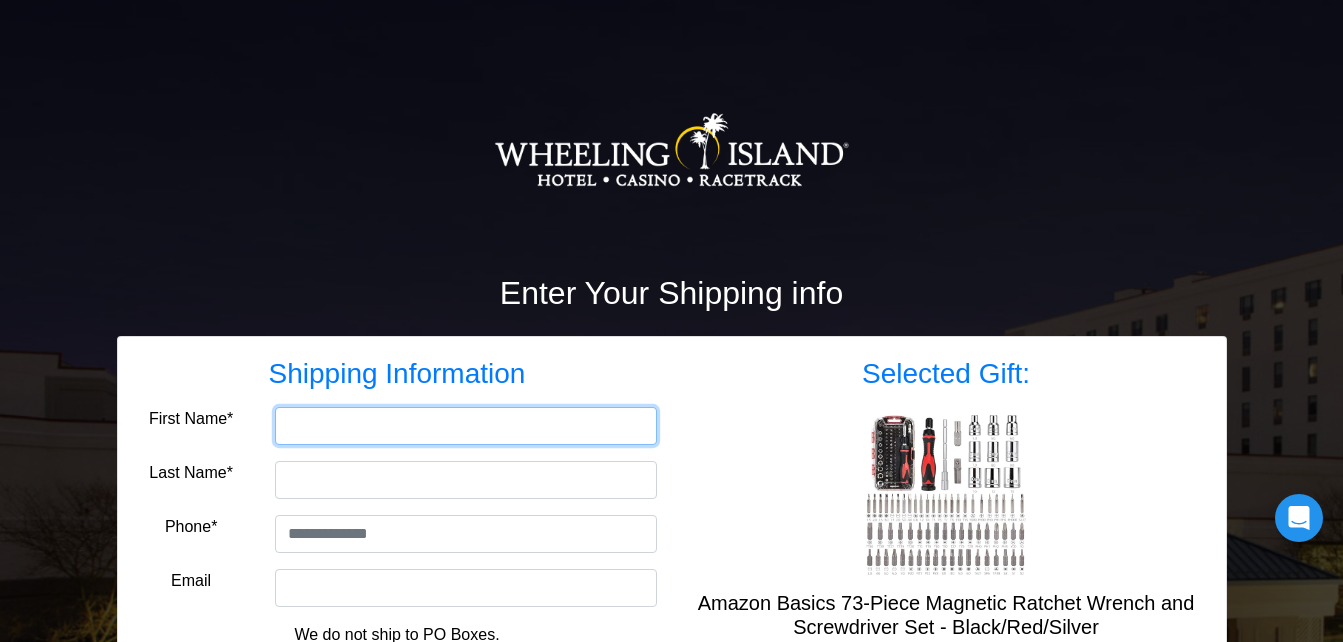 click on "First Name*" at bounding box center [466, 426] 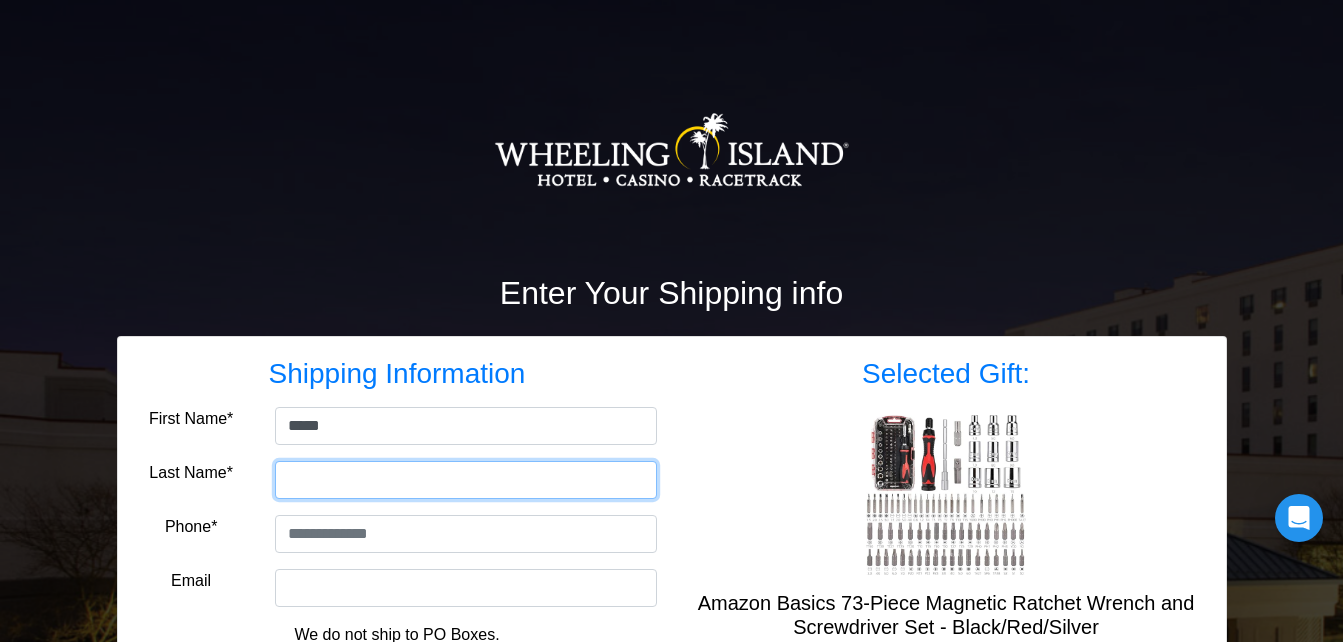 type on "*******" 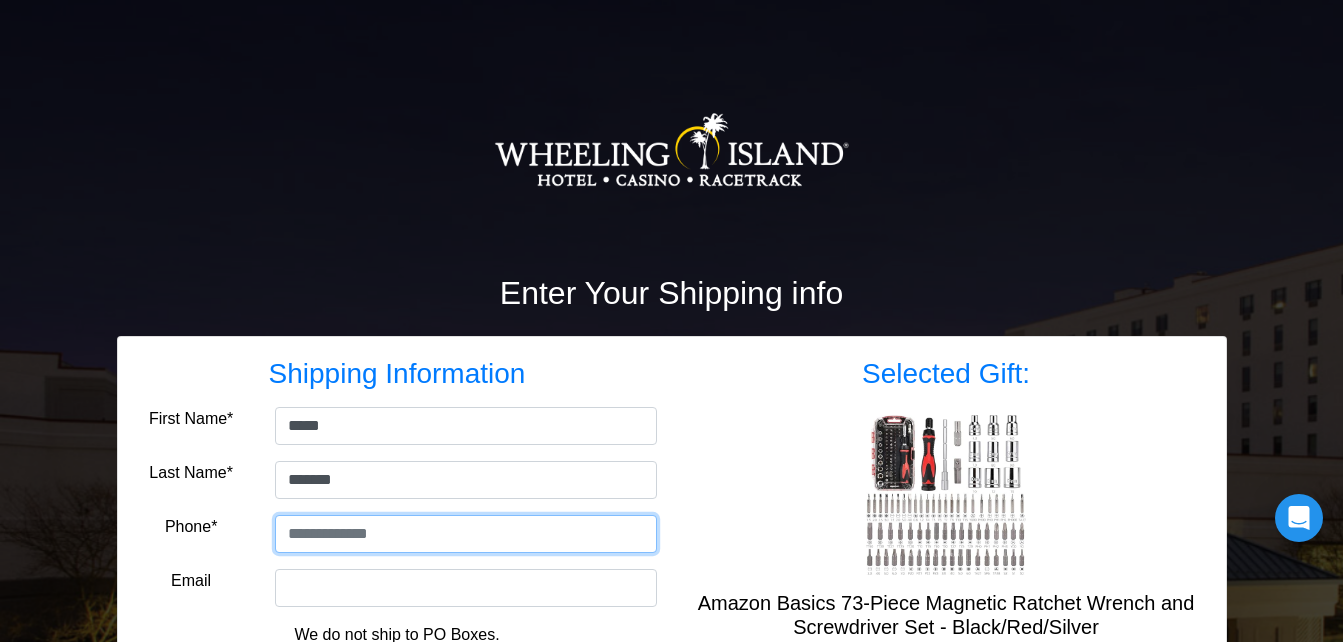 type on "**********" 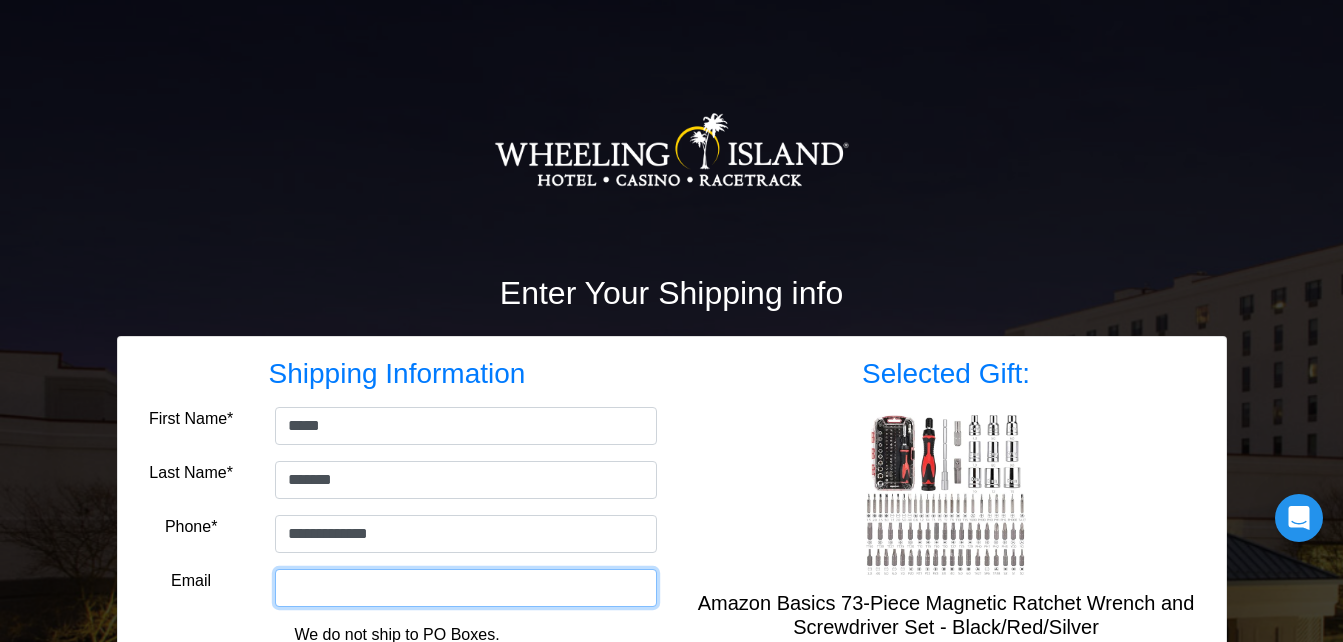 type on "**********" 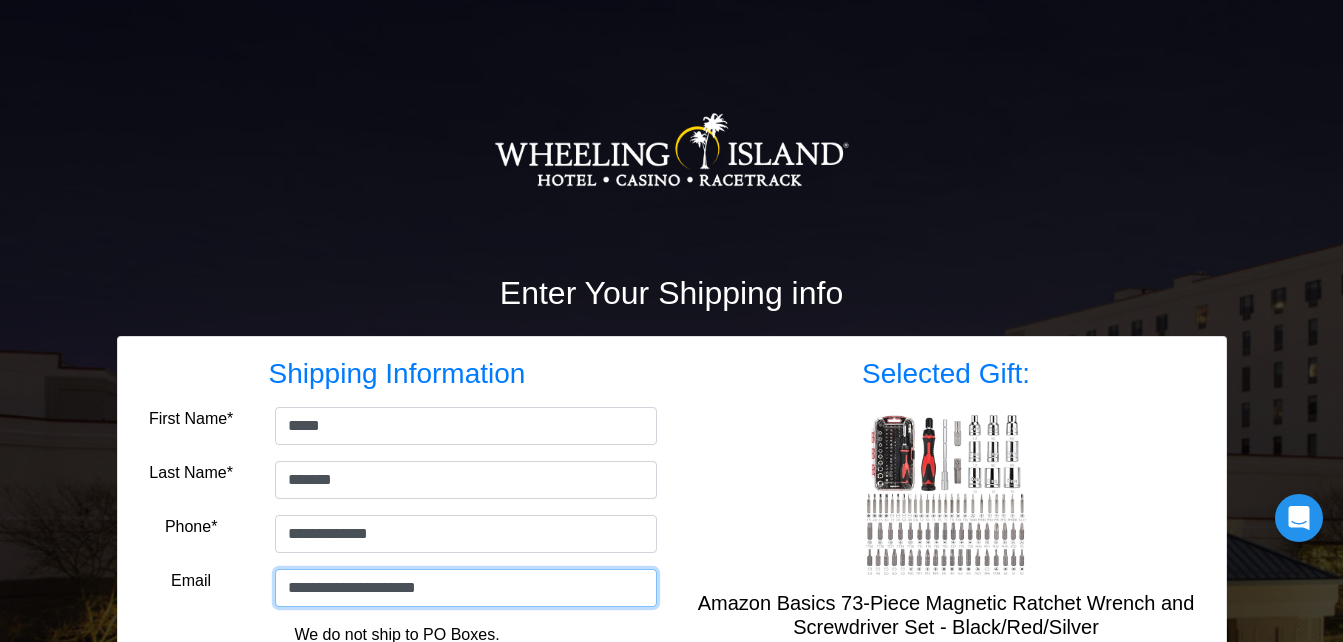 type on "**********" 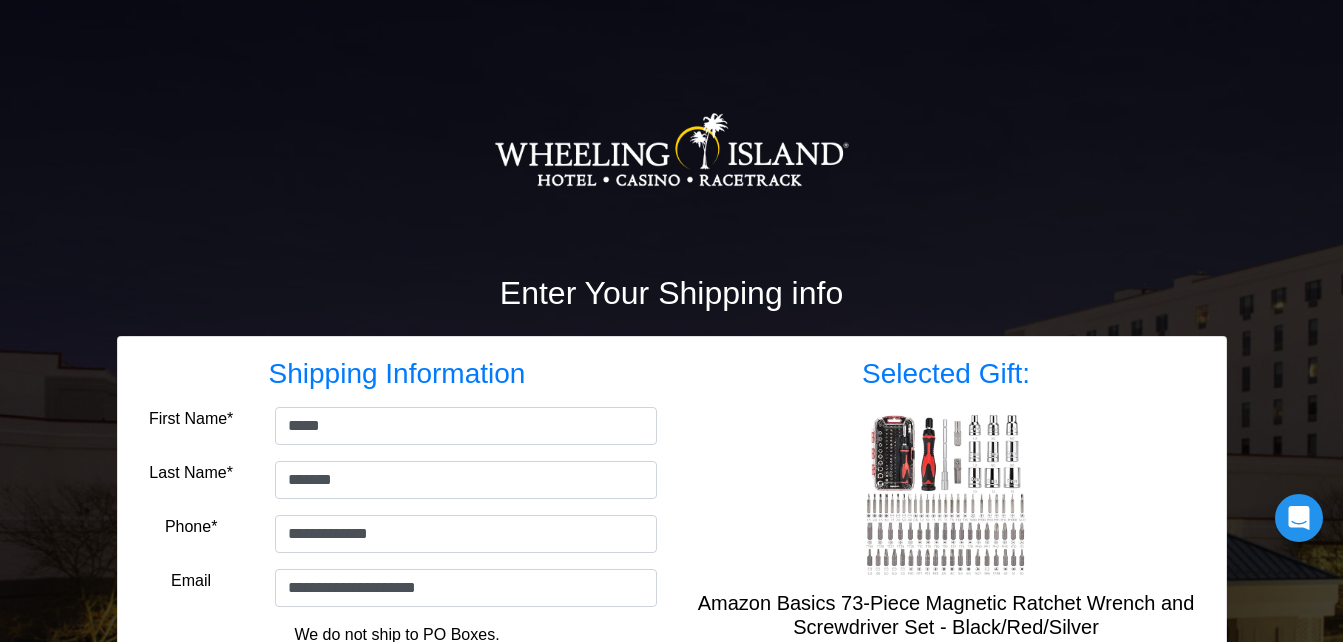 type on "**********" 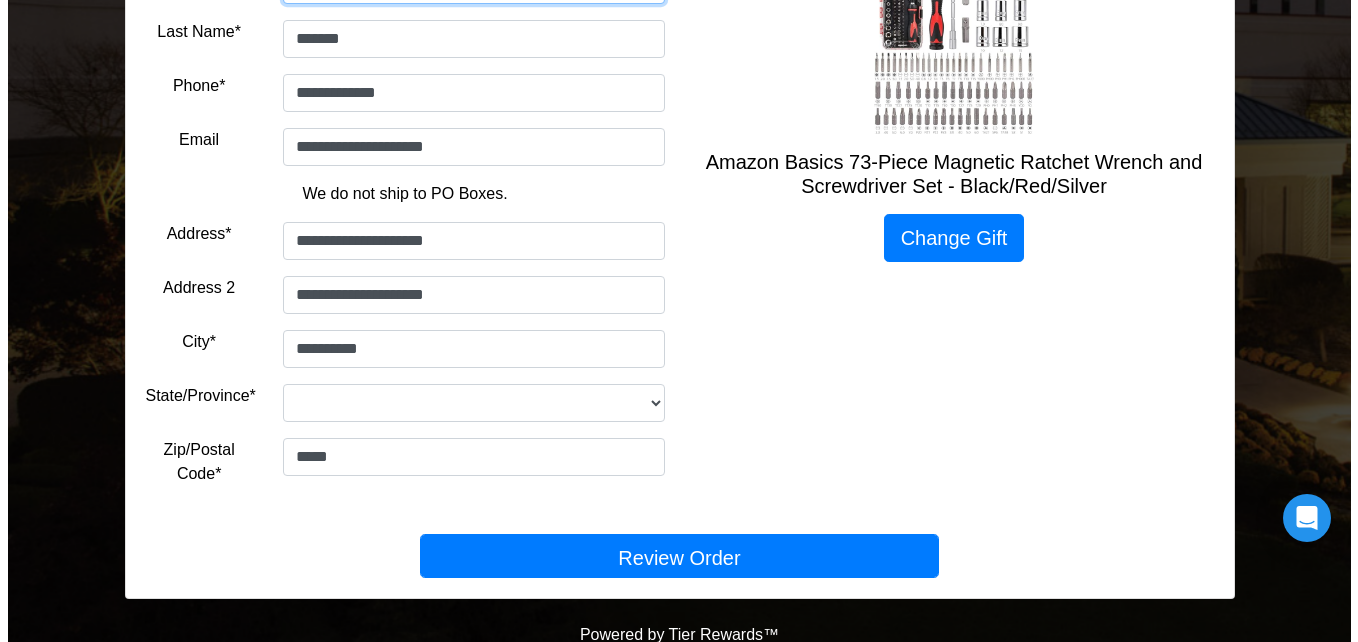 scroll, scrollTop: 446, scrollLeft: 0, axis: vertical 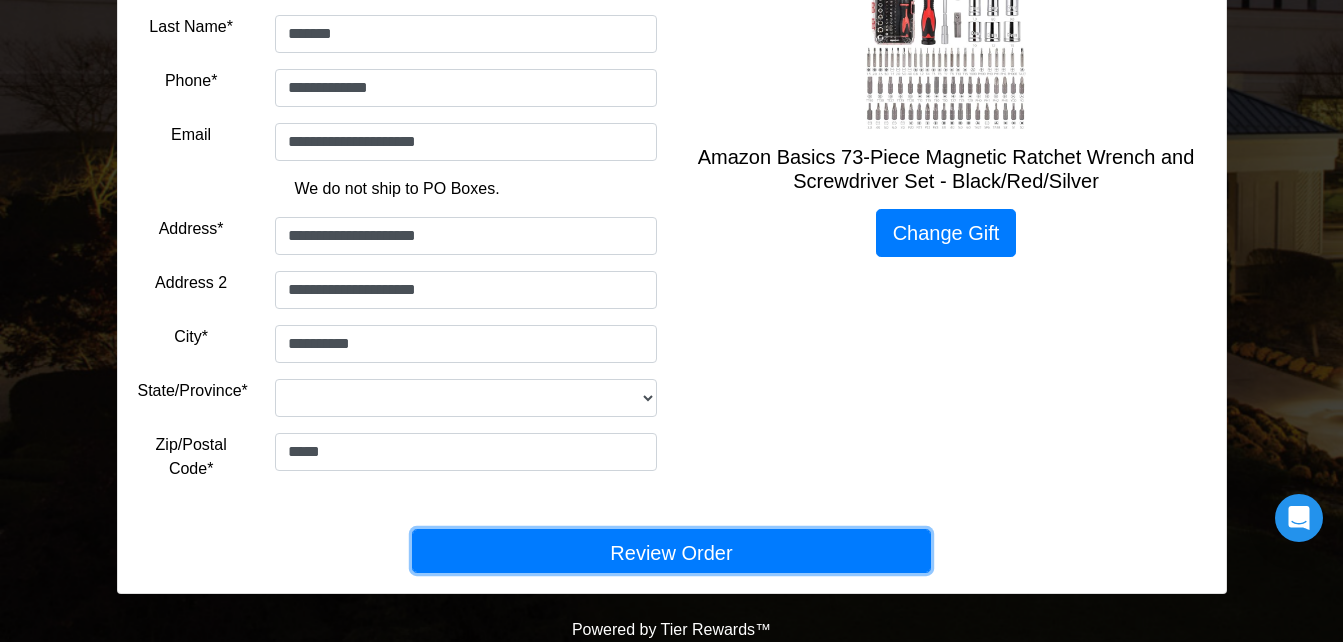 click on "Review Order" at bounding box center (671, 551) 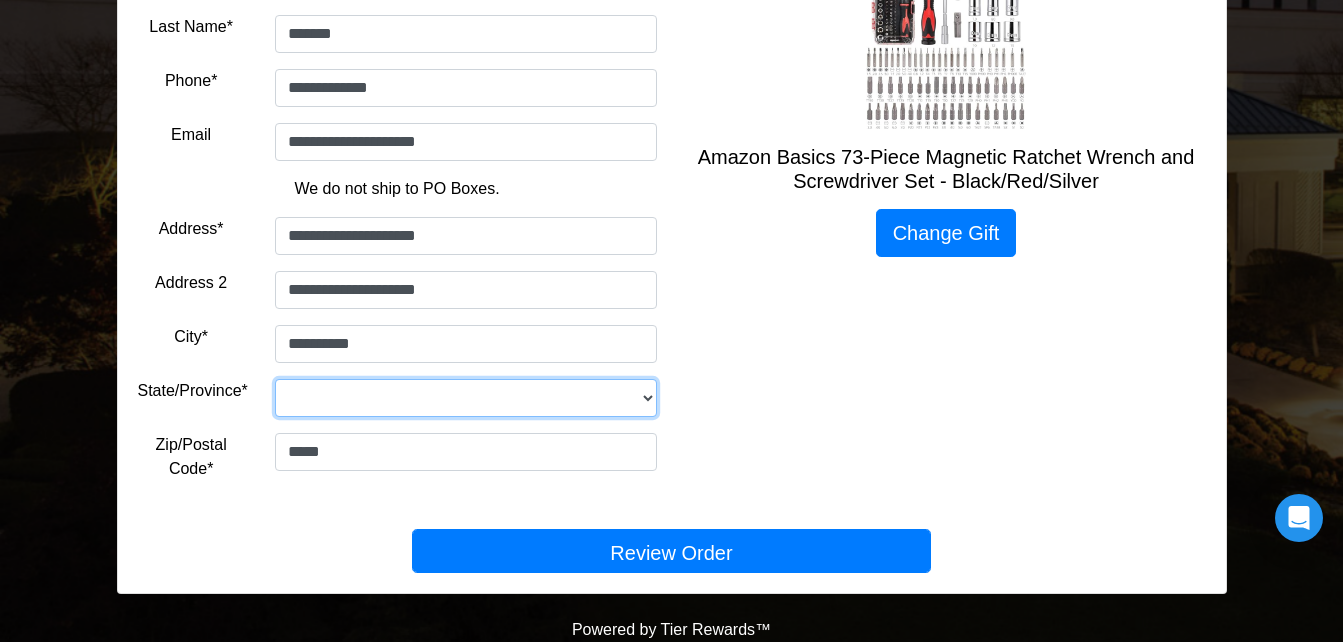 click on "**********" at bounding box center (466, 398) 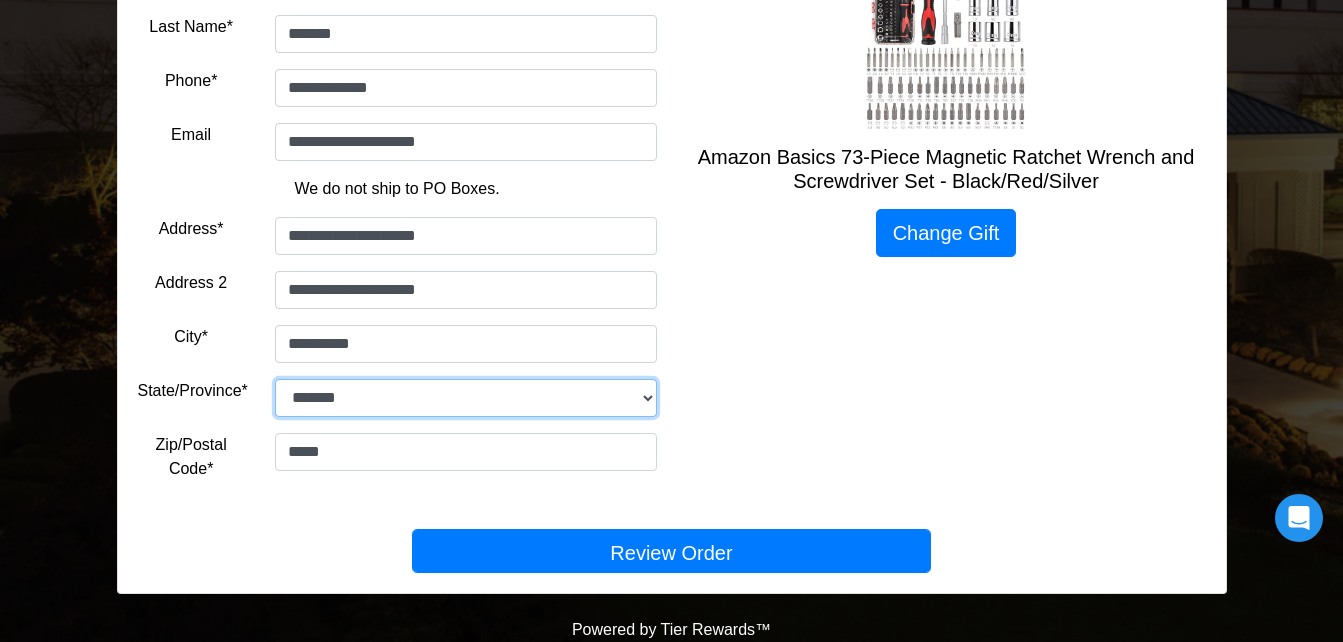 click on "**********" at bounding box center [466, 398] 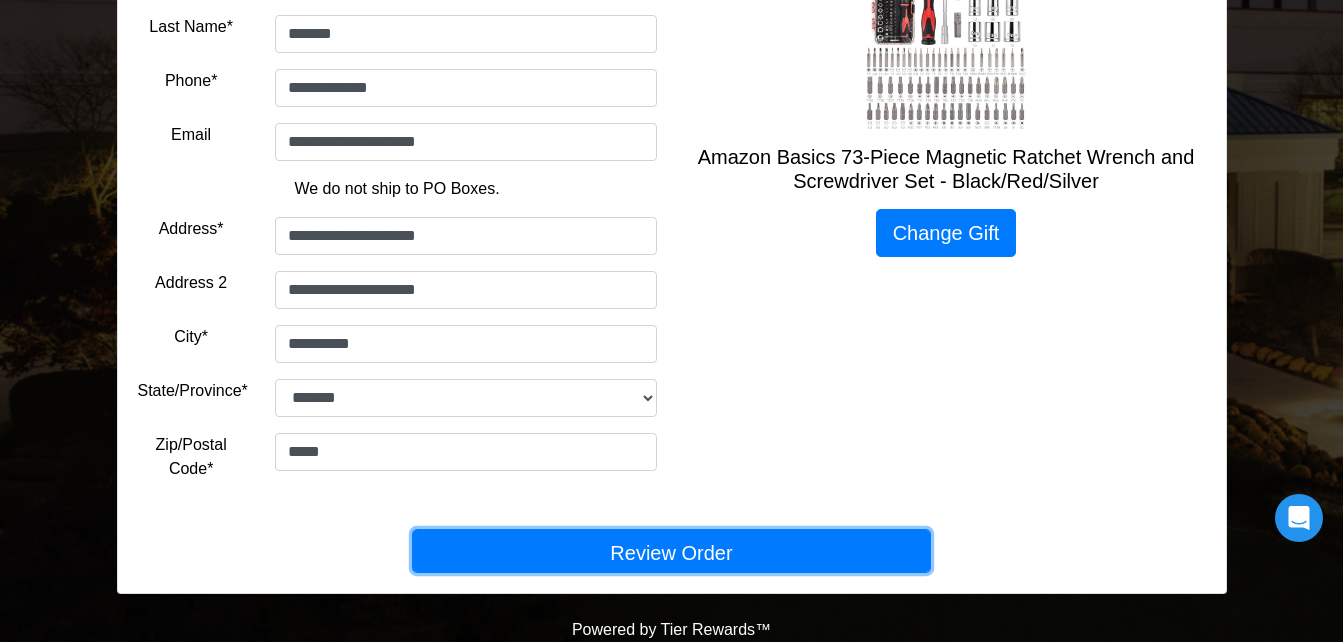 click on "Review Order" at bounding box center [671, 551] 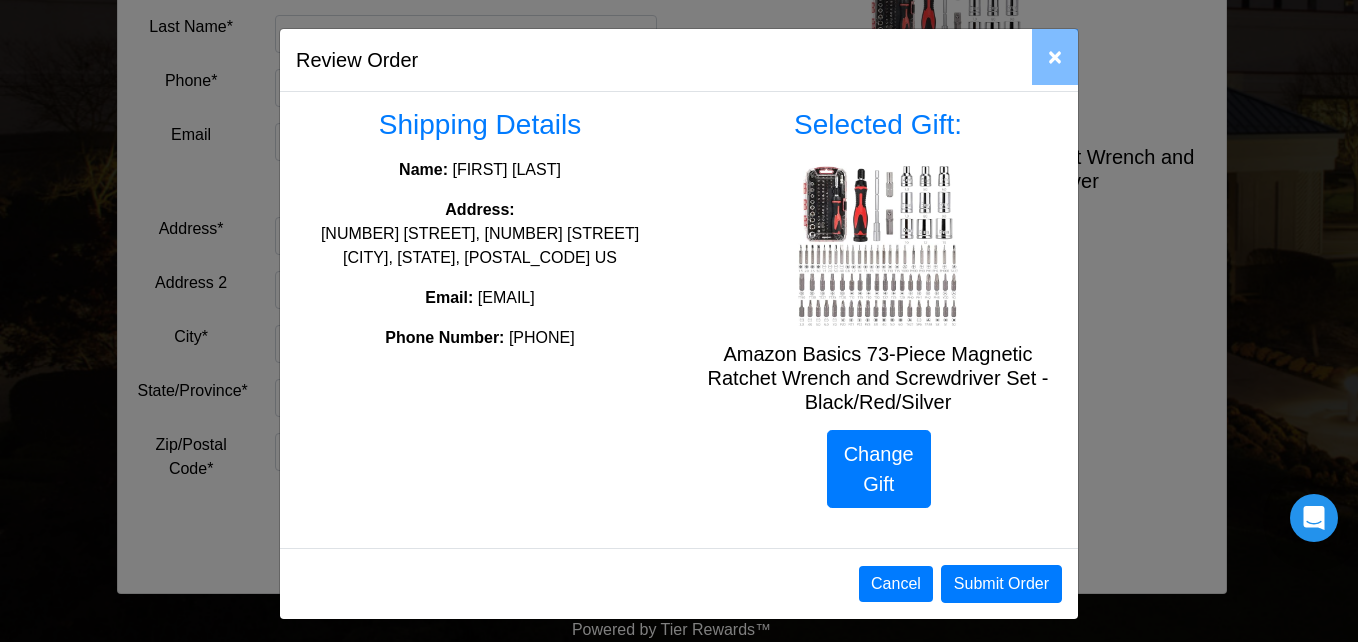 click on "Cancel
Submit Order" at bounding box center (679, 583) 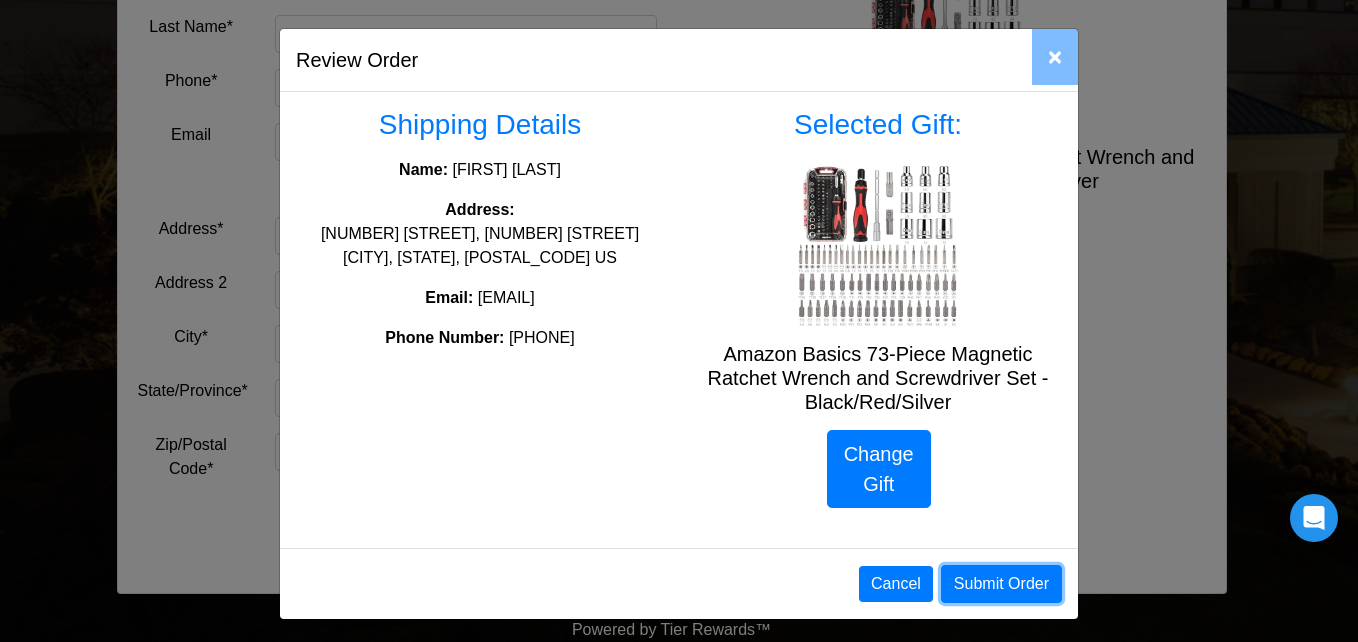 click on "Submit Order" at bounding box center [1001, 584] 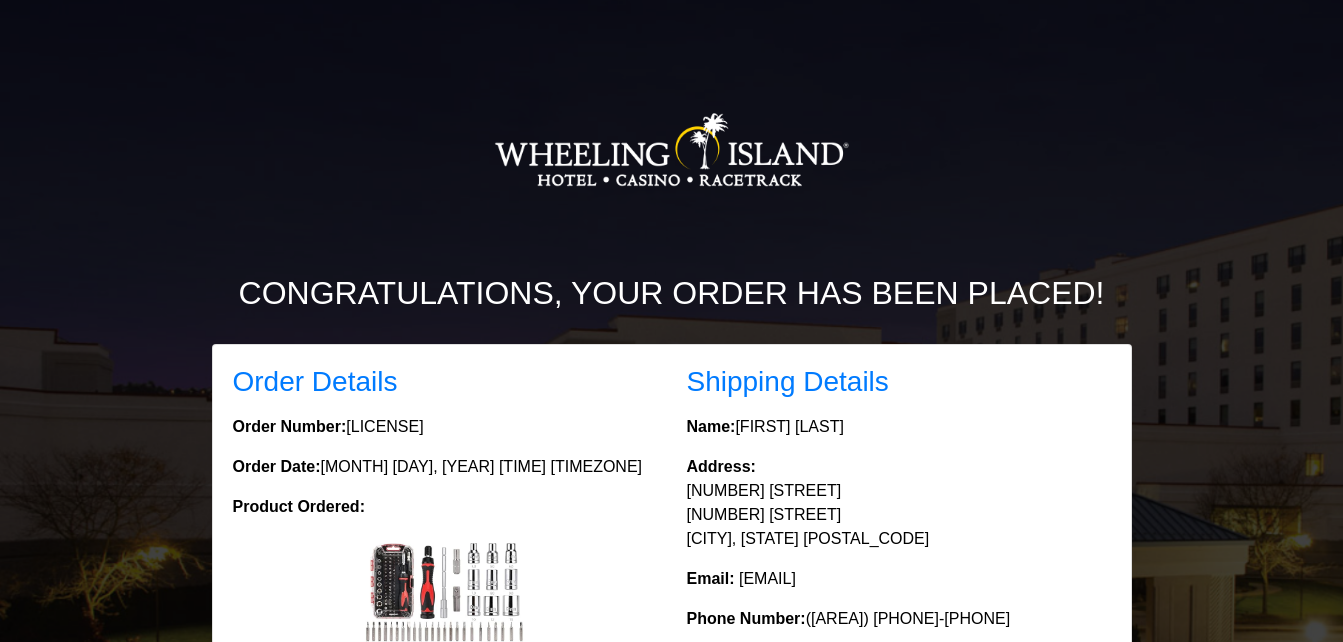 scroll, scrollTop: 0, scrollLeft: 0, axis: both 